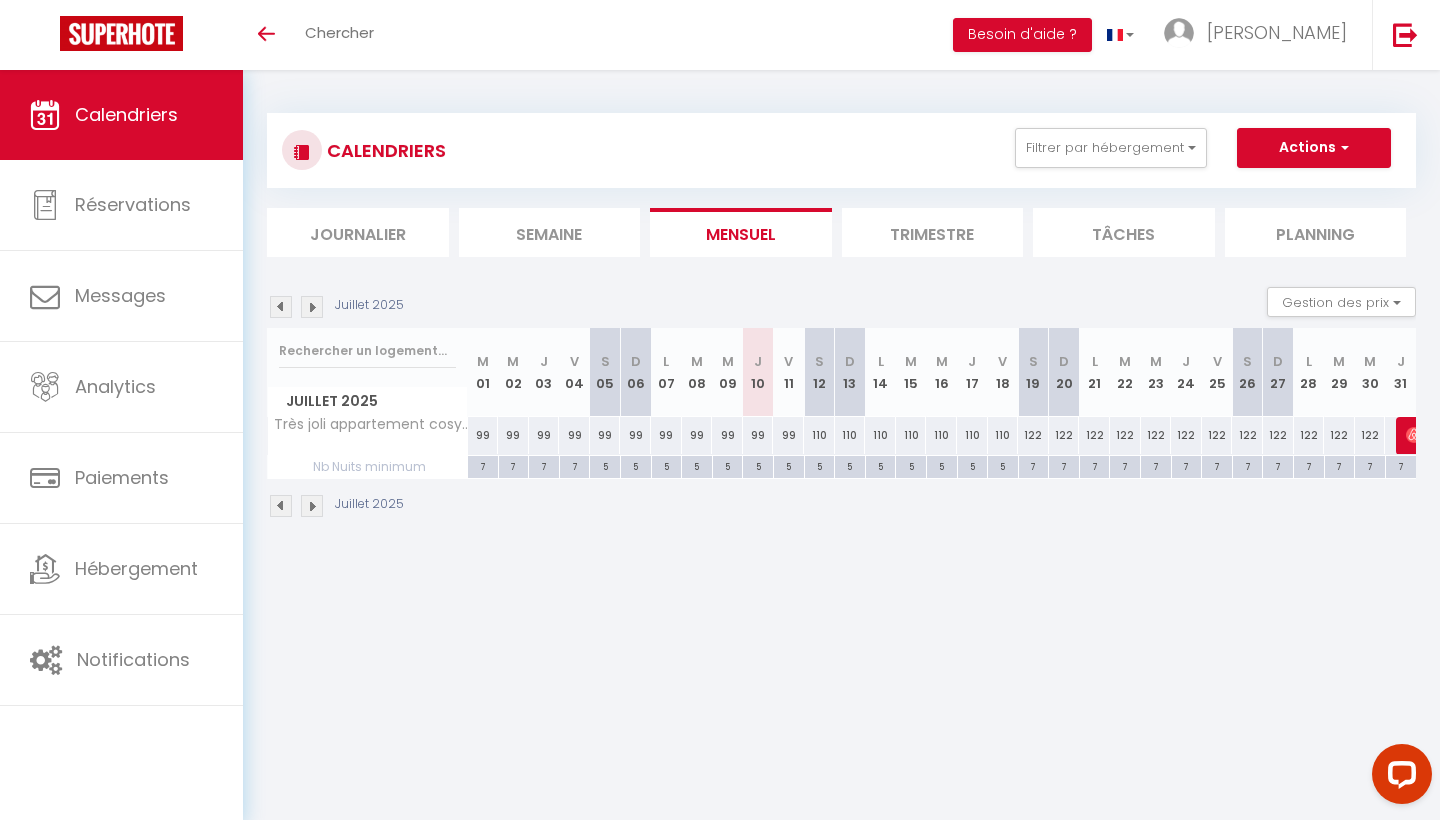 scroll, scrollTop: 0, scrollLeft: 0, axis: both 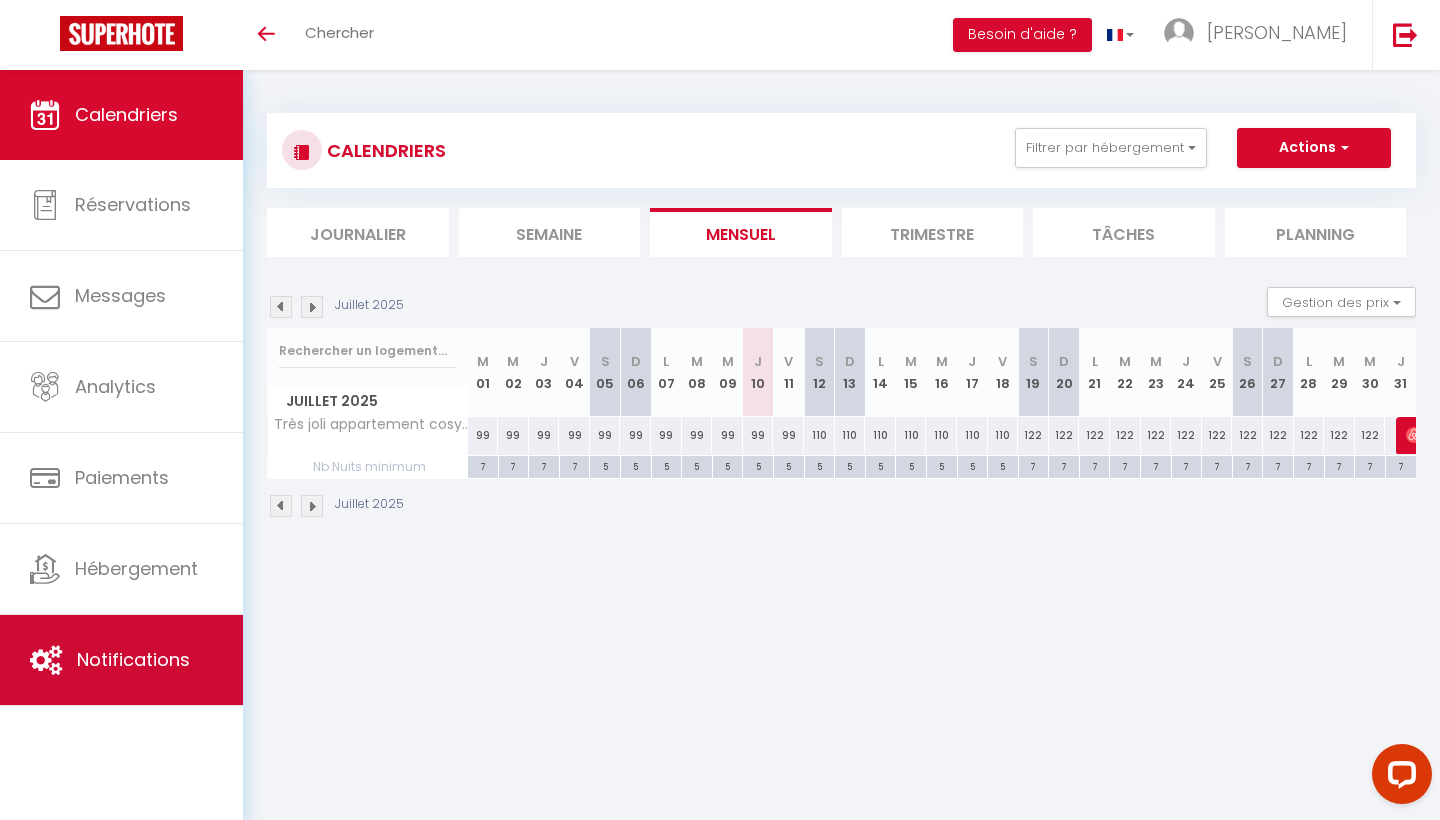 click on "Notifications" at bounding box center [121, 660] 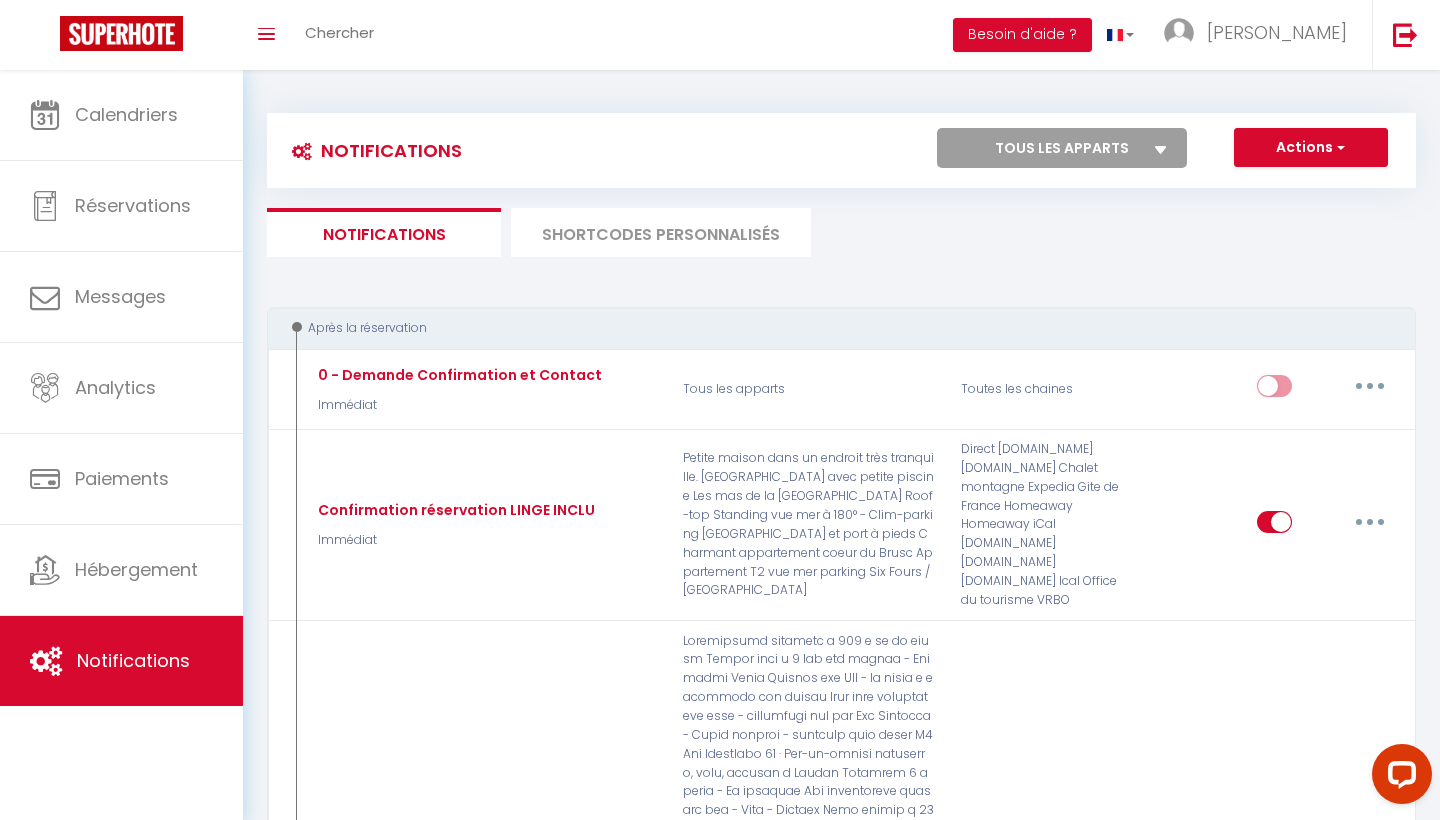 click on "SHORTCODES PERSONNALISÉS" at bounding box center [661, 232] 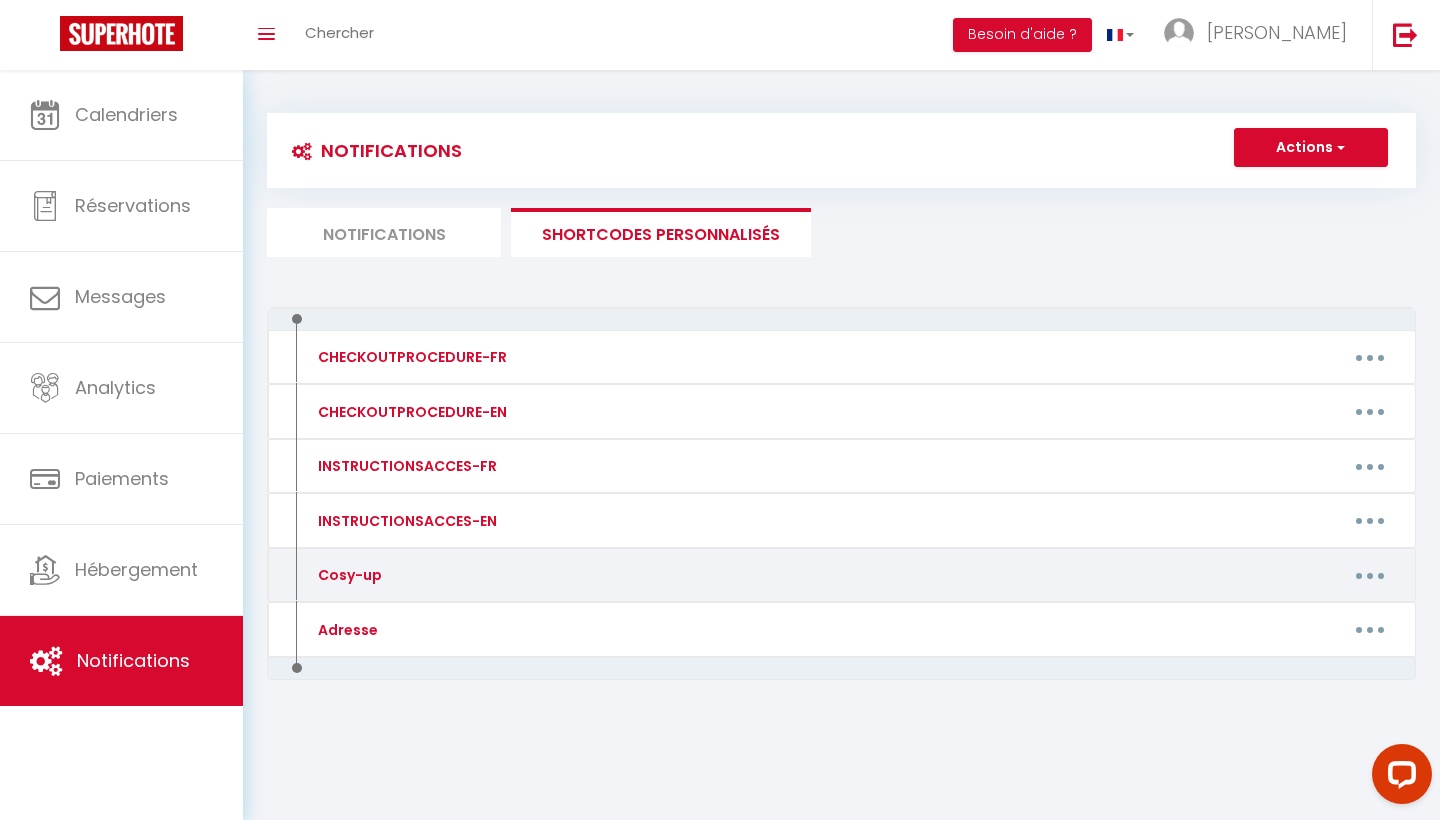 click on "Cosy-up" at bounding box center (439, 575) 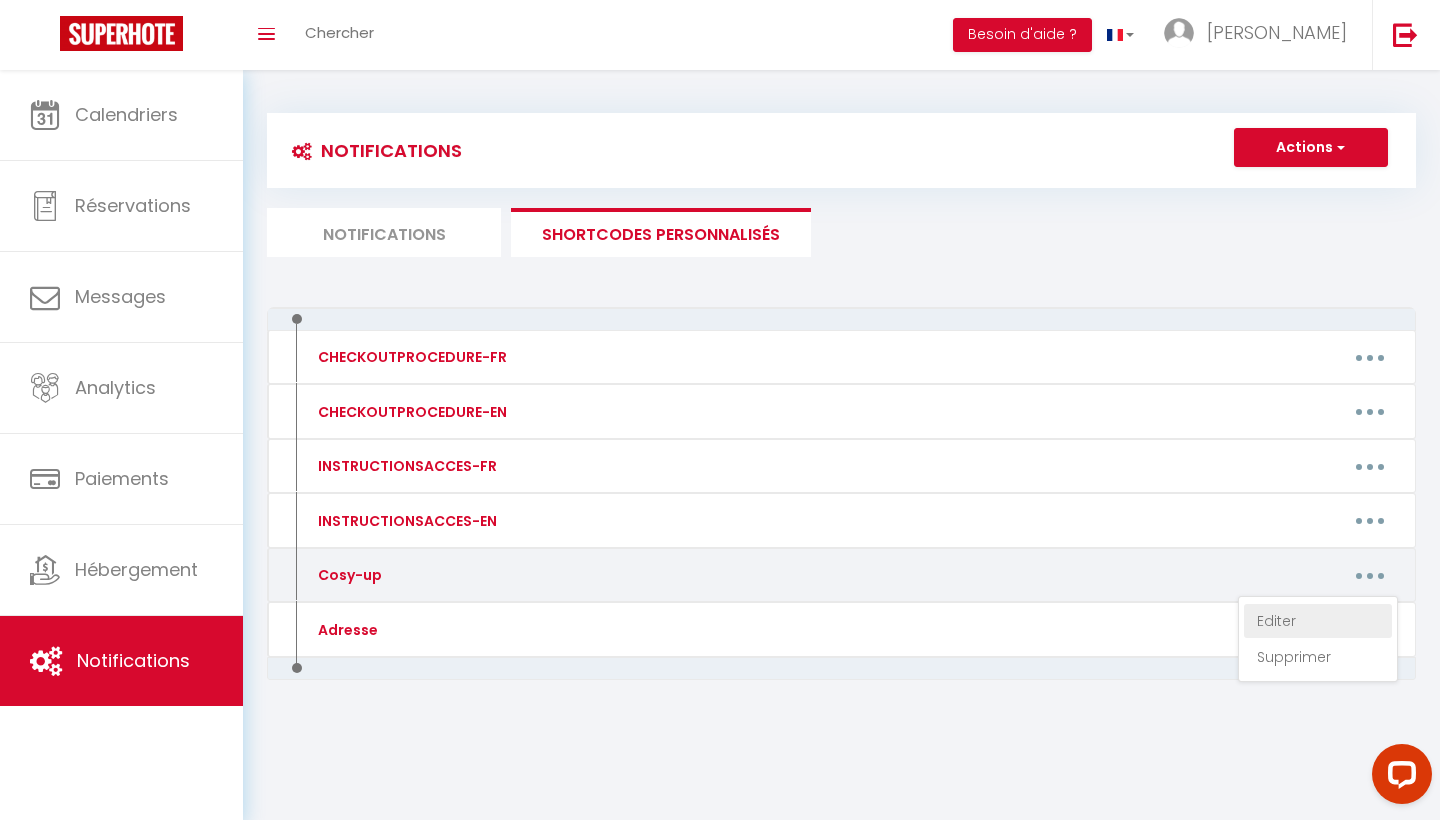 click on "Editer" at bounding box center [1318, 621] 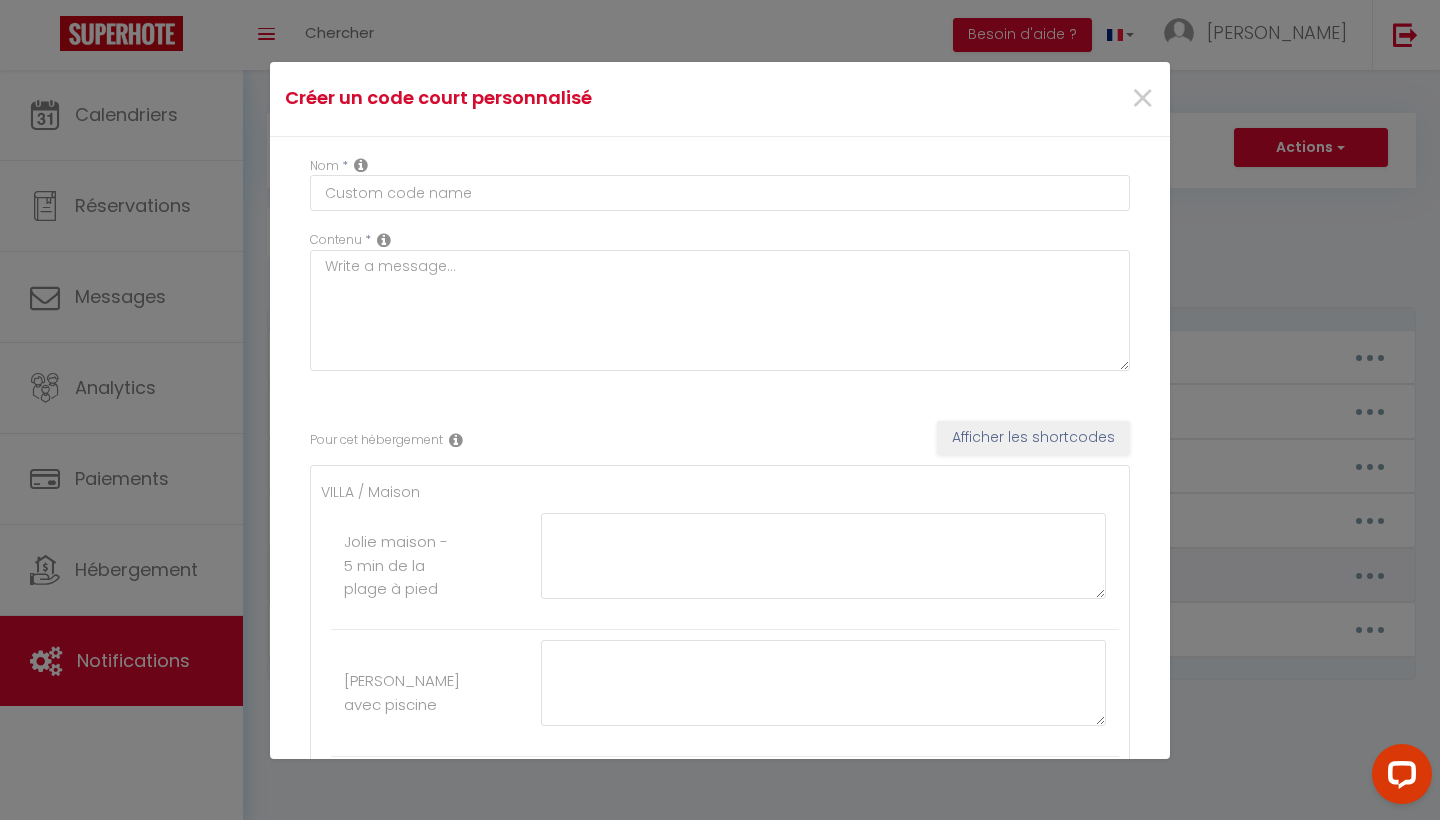type on "Cosy-up" 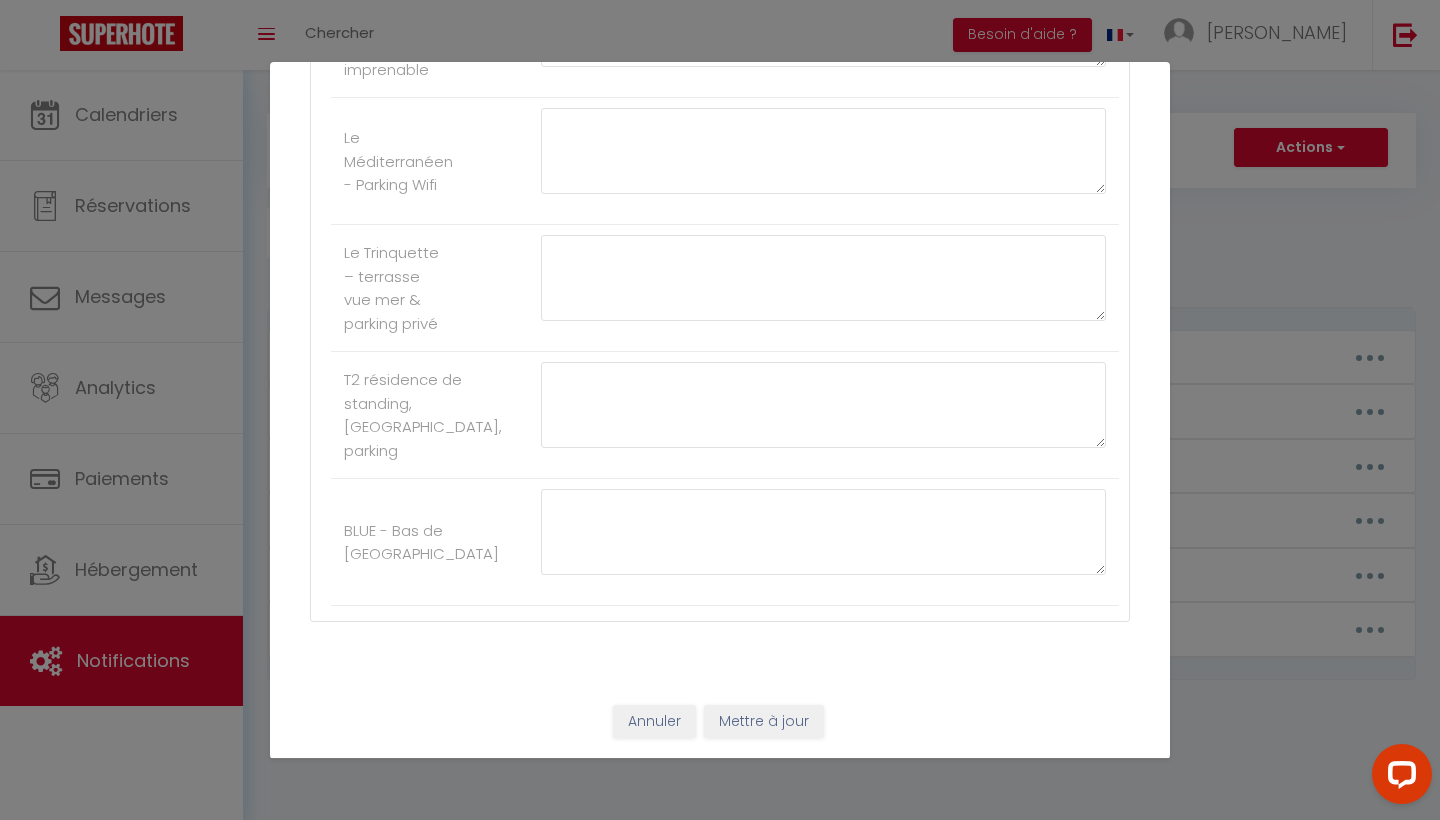 scroll, scrollTop: 4867, scrollLeft: 0, axis: vertical 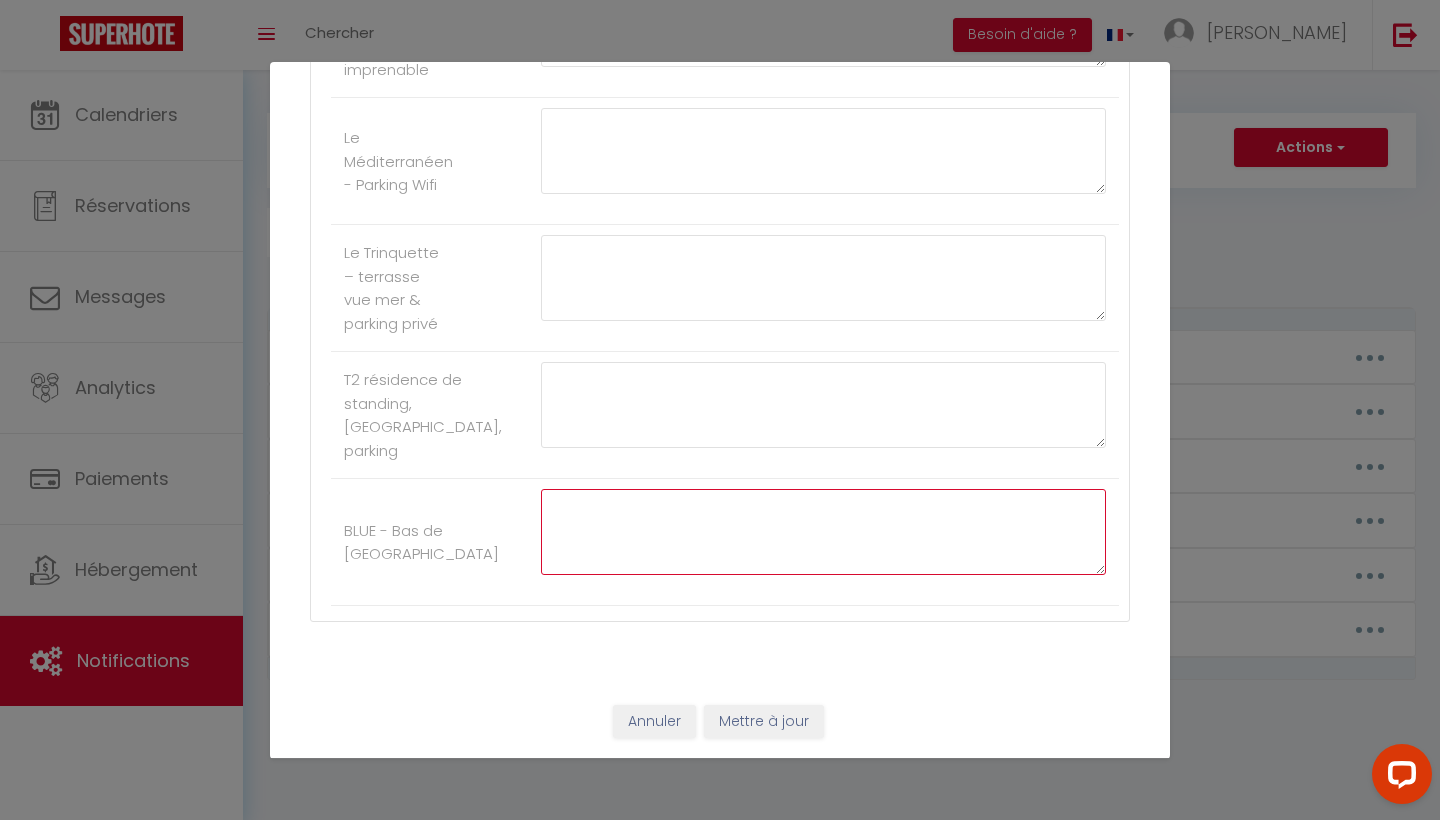 click at bounding box center (823, -3742) 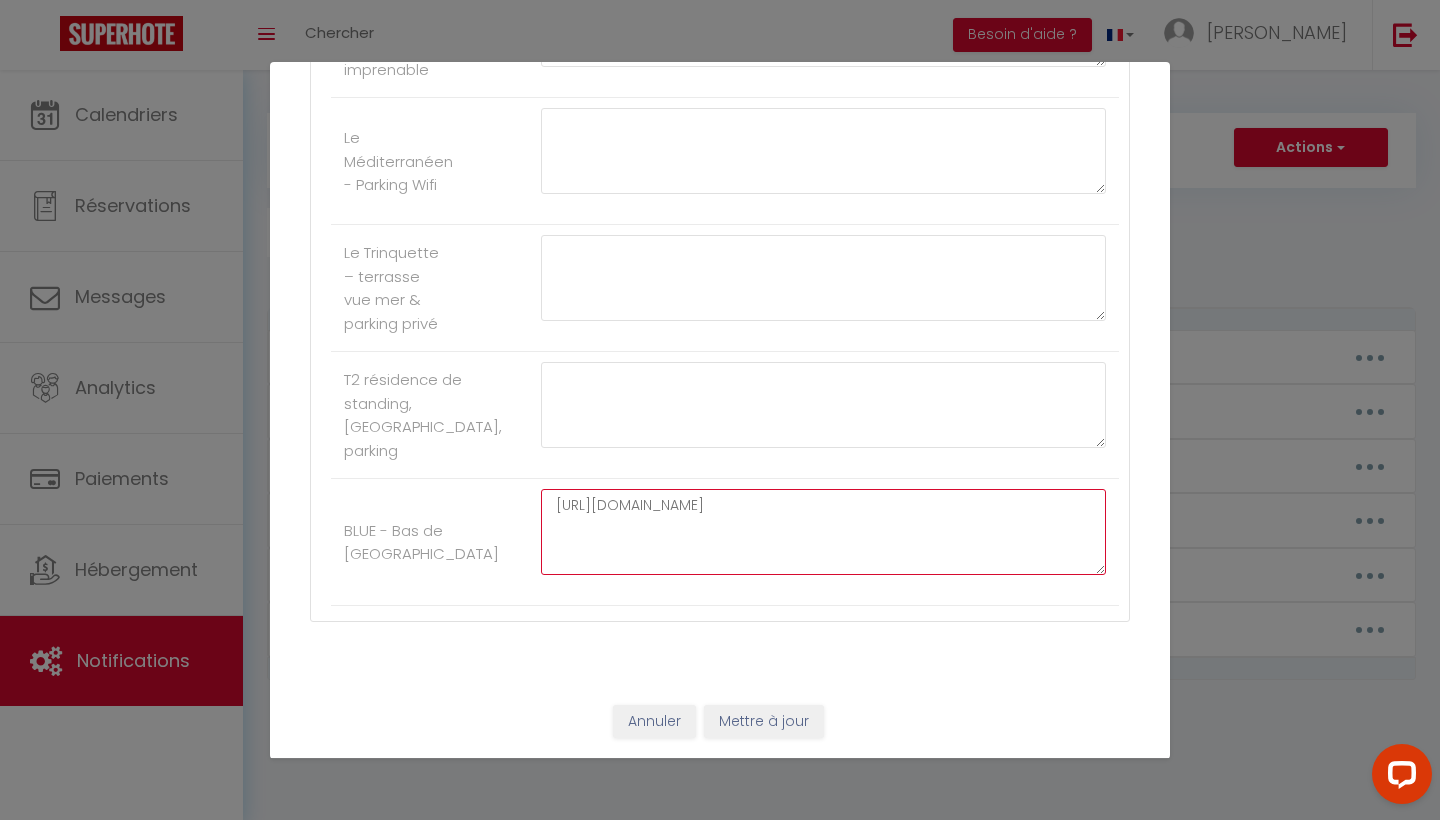 type on "[URL][DOMAIN_NAME]" 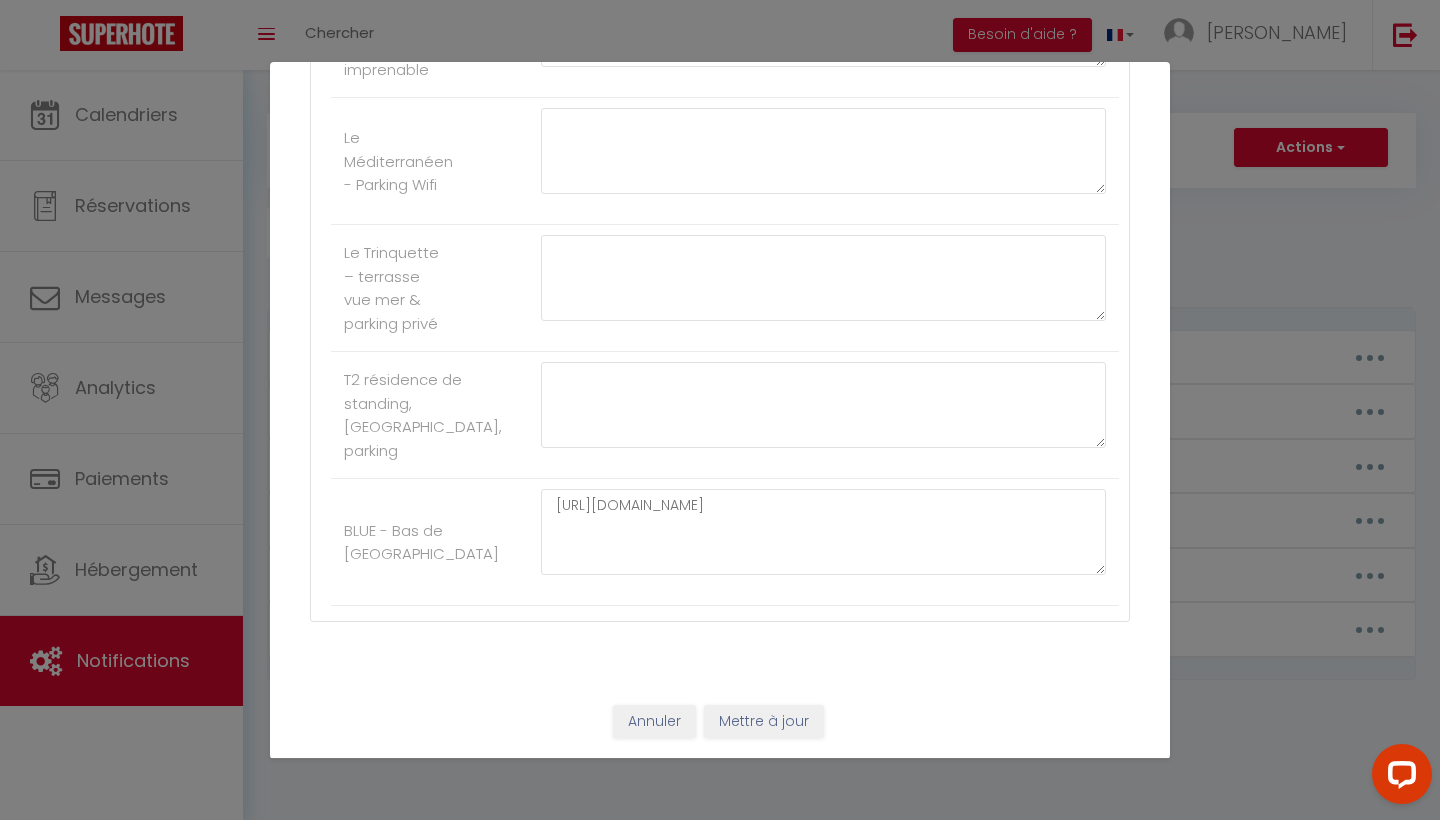 click on "Mettre à jour" at bounding box center [764, 722] 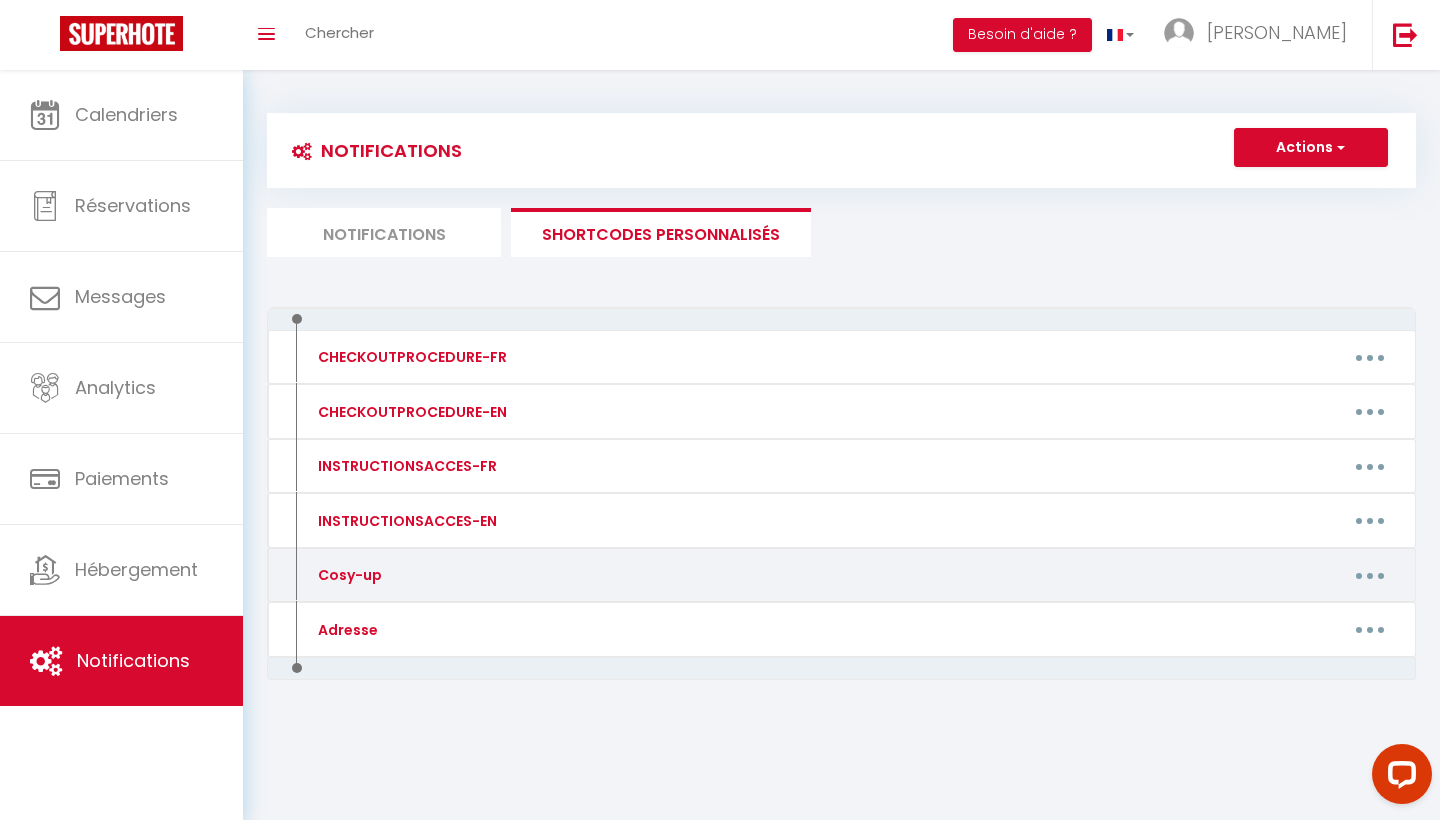 click at bounding box center [1370, 575] 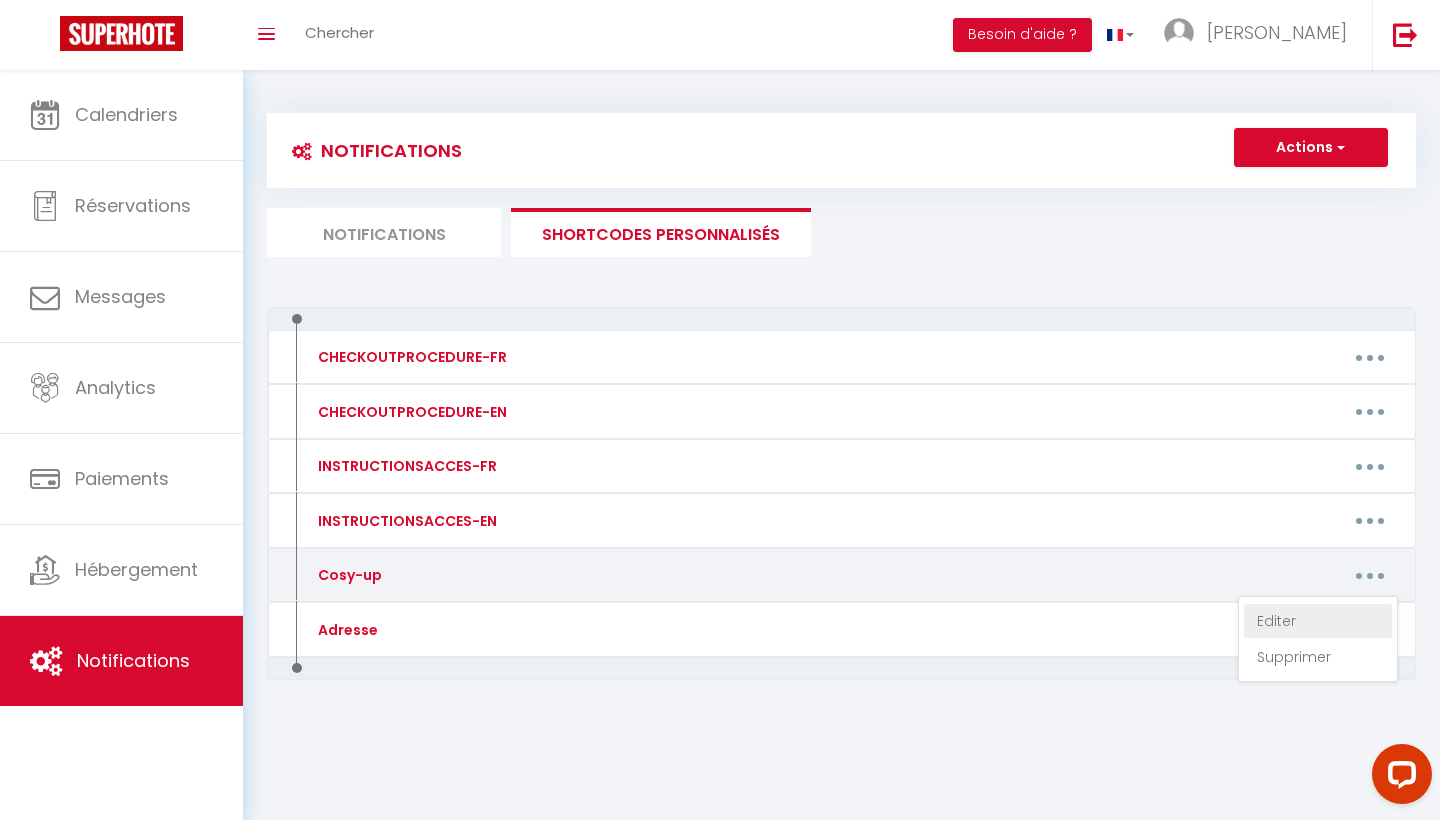 click on "Editer" at bounding box center (1318, 621) 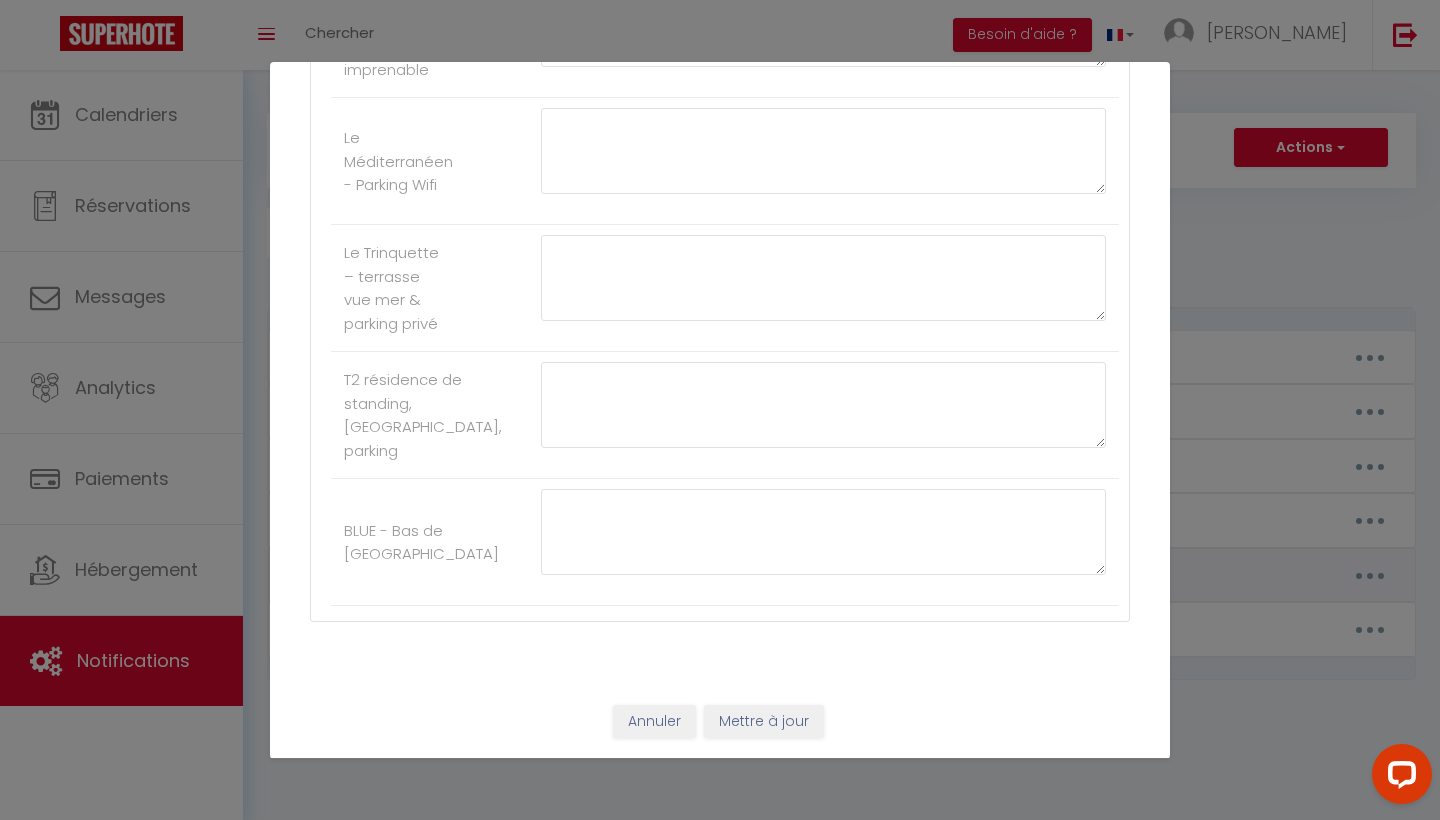 type on "Cosy-up" 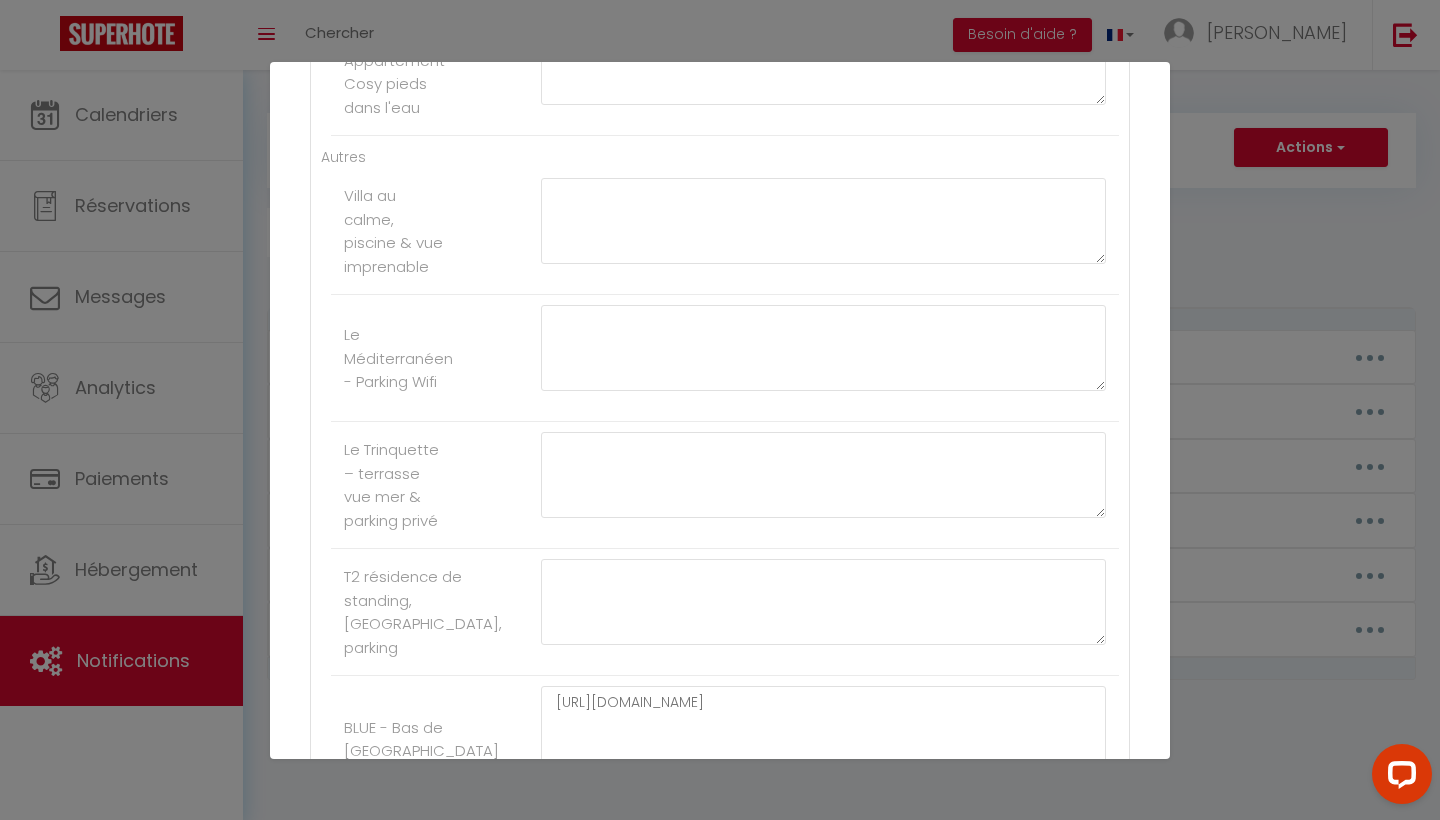 scroll, scrollTop: 4614, scrollLeft: 0, axis: vertical 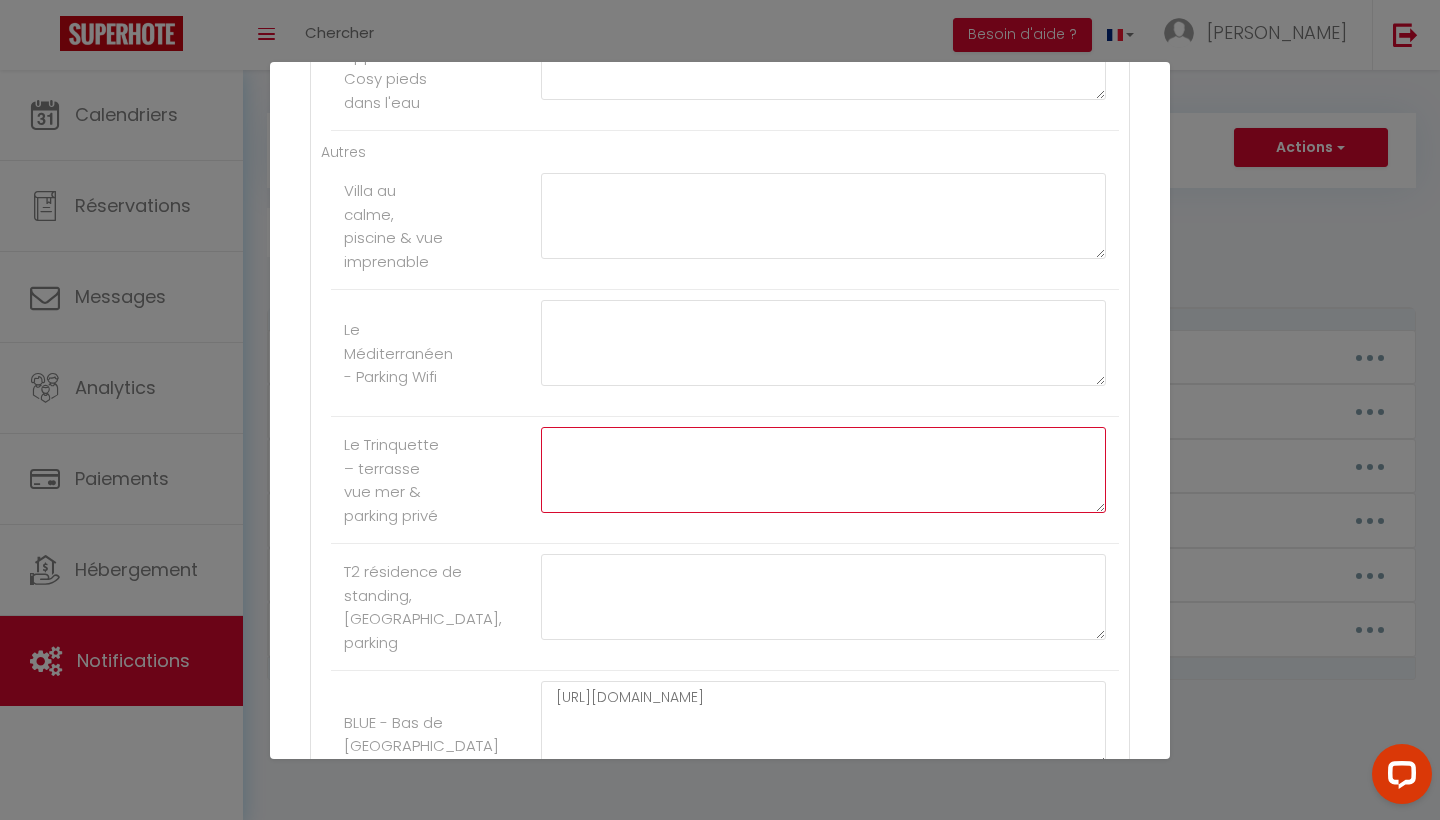 click at bounding box center [823, -3804] 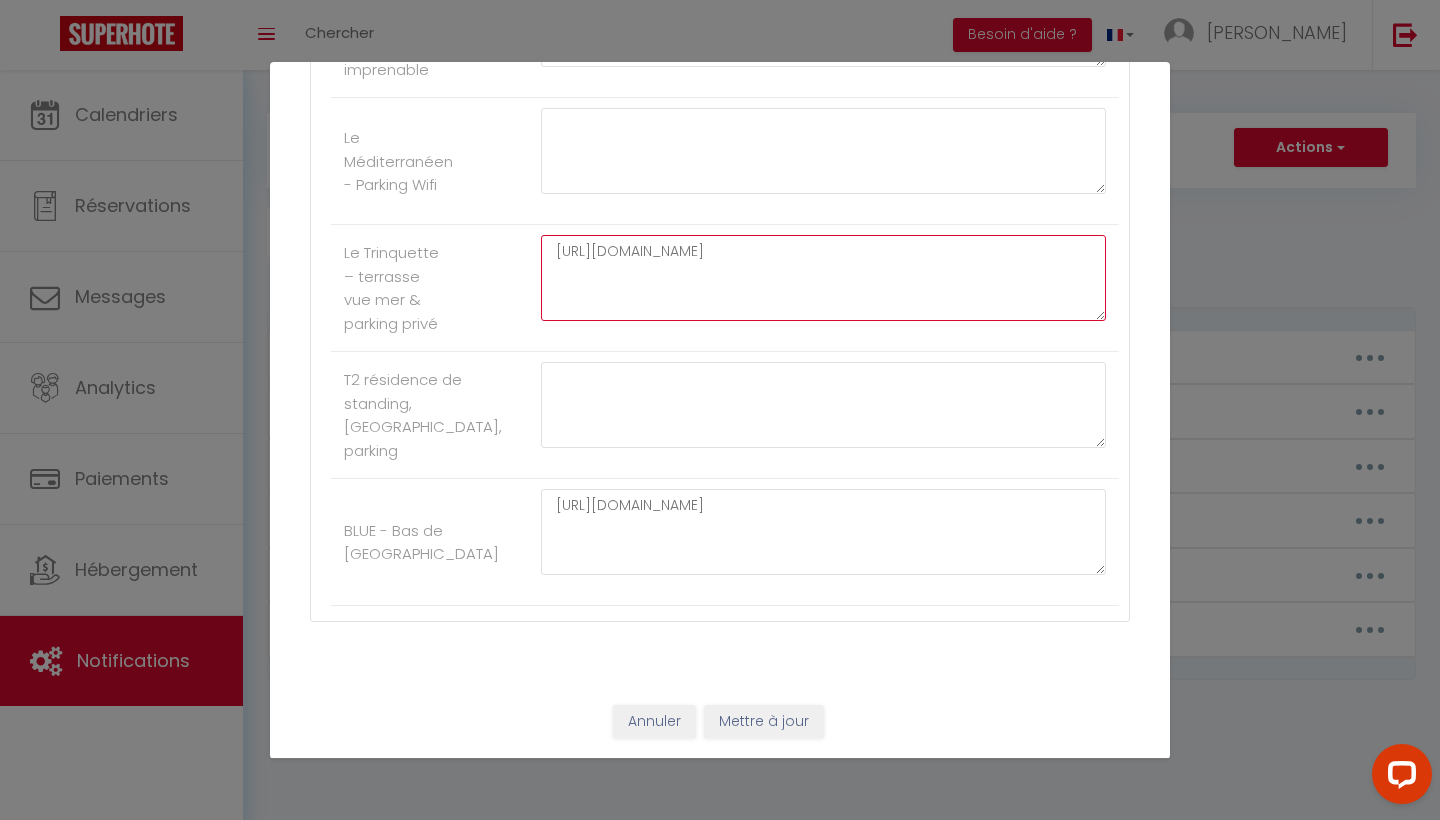 scroll, scrollTop: 4867, scrollLeft: 0, axis: vertical 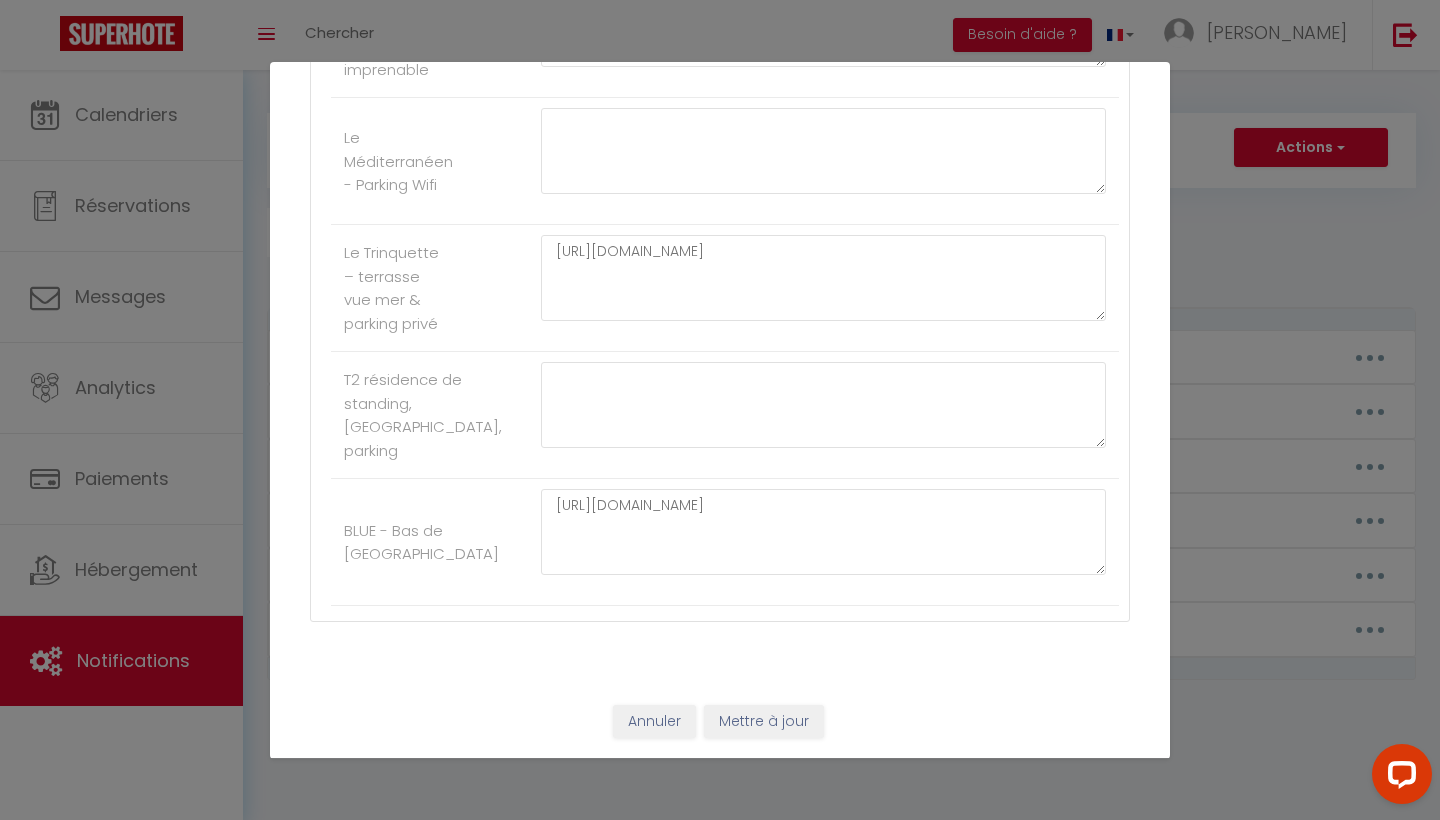 click on "Mettre à jour" at bounding box center (764, 722) 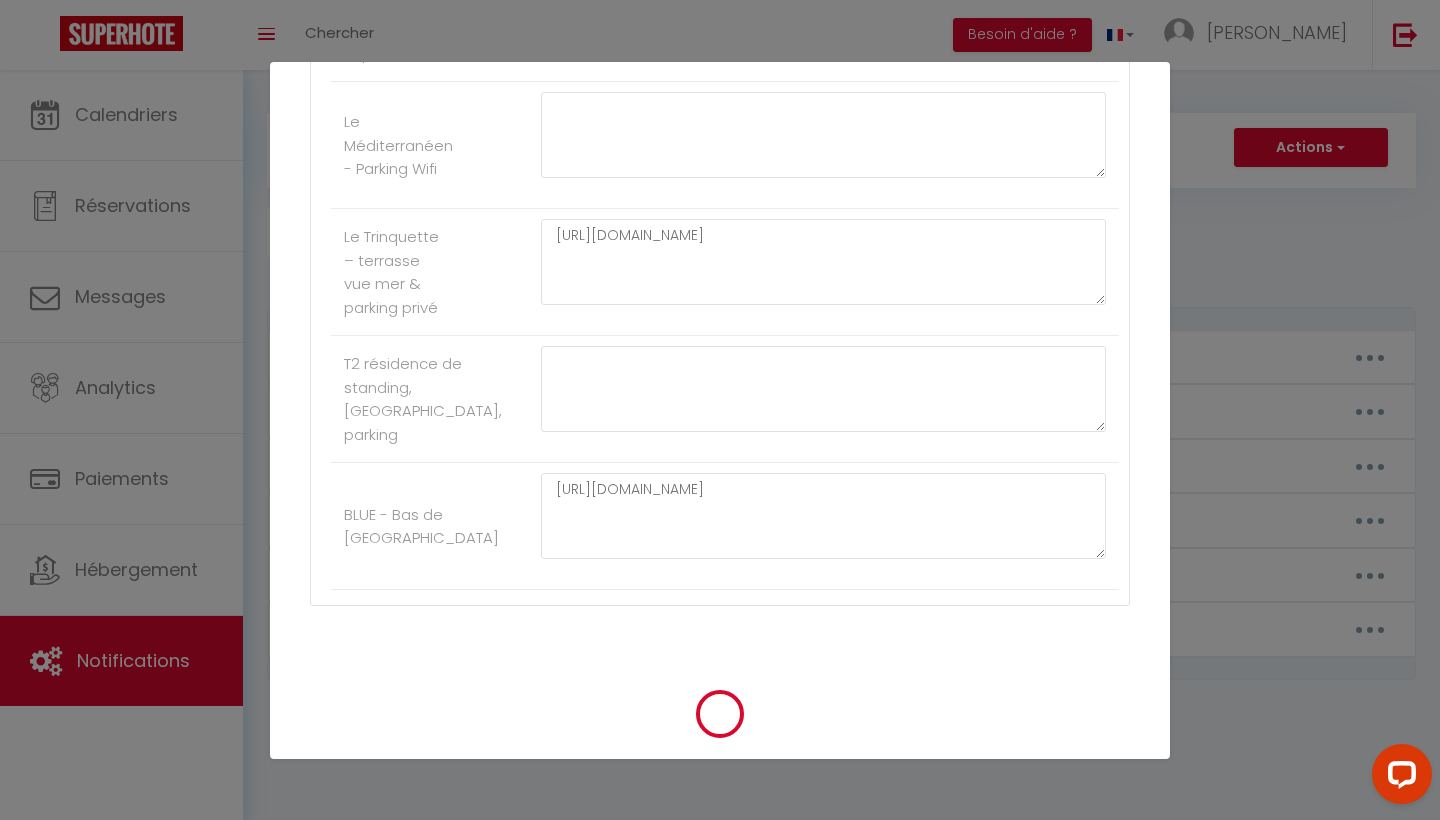 type 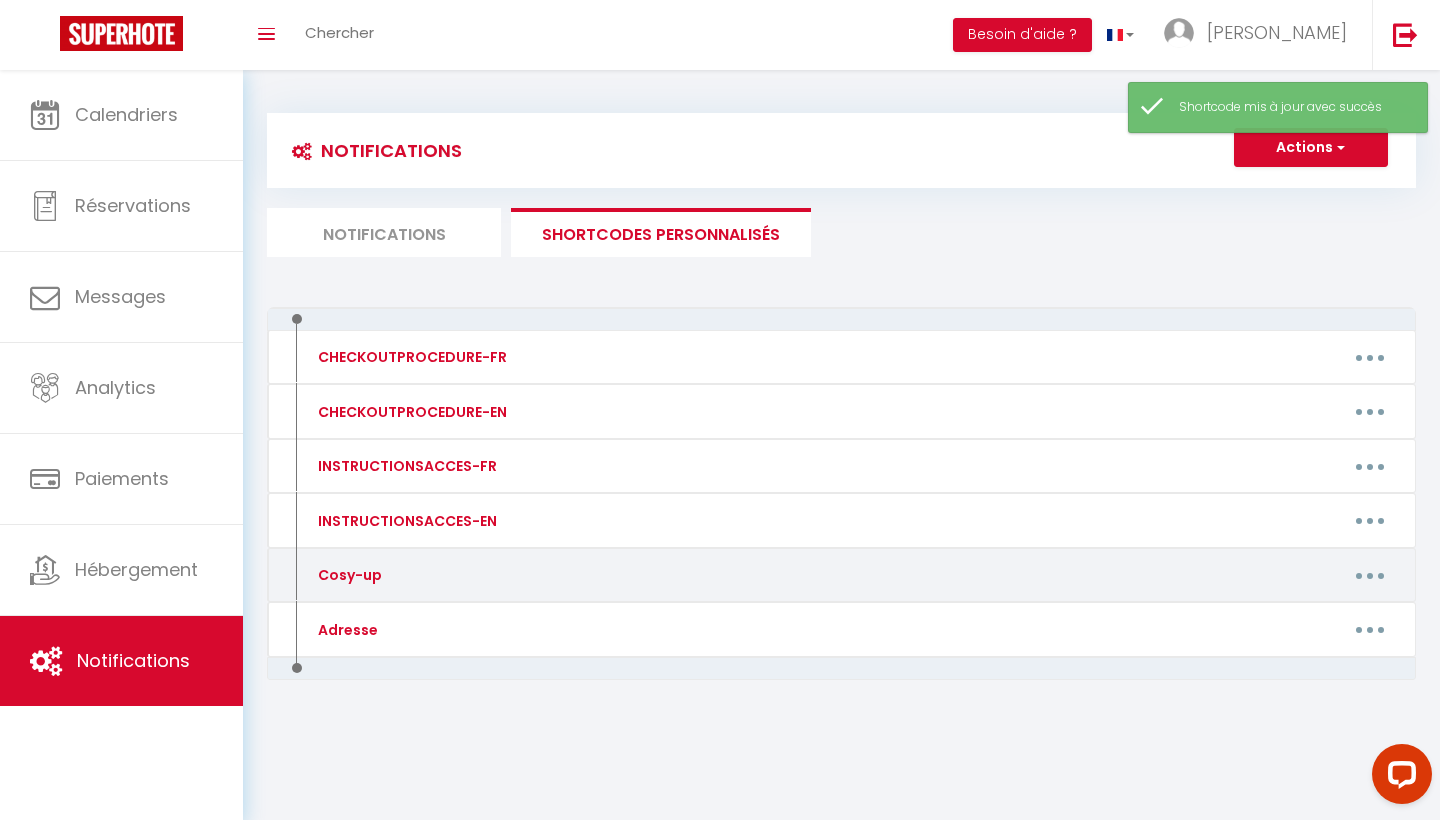 click at bounding box center (1370, 576) 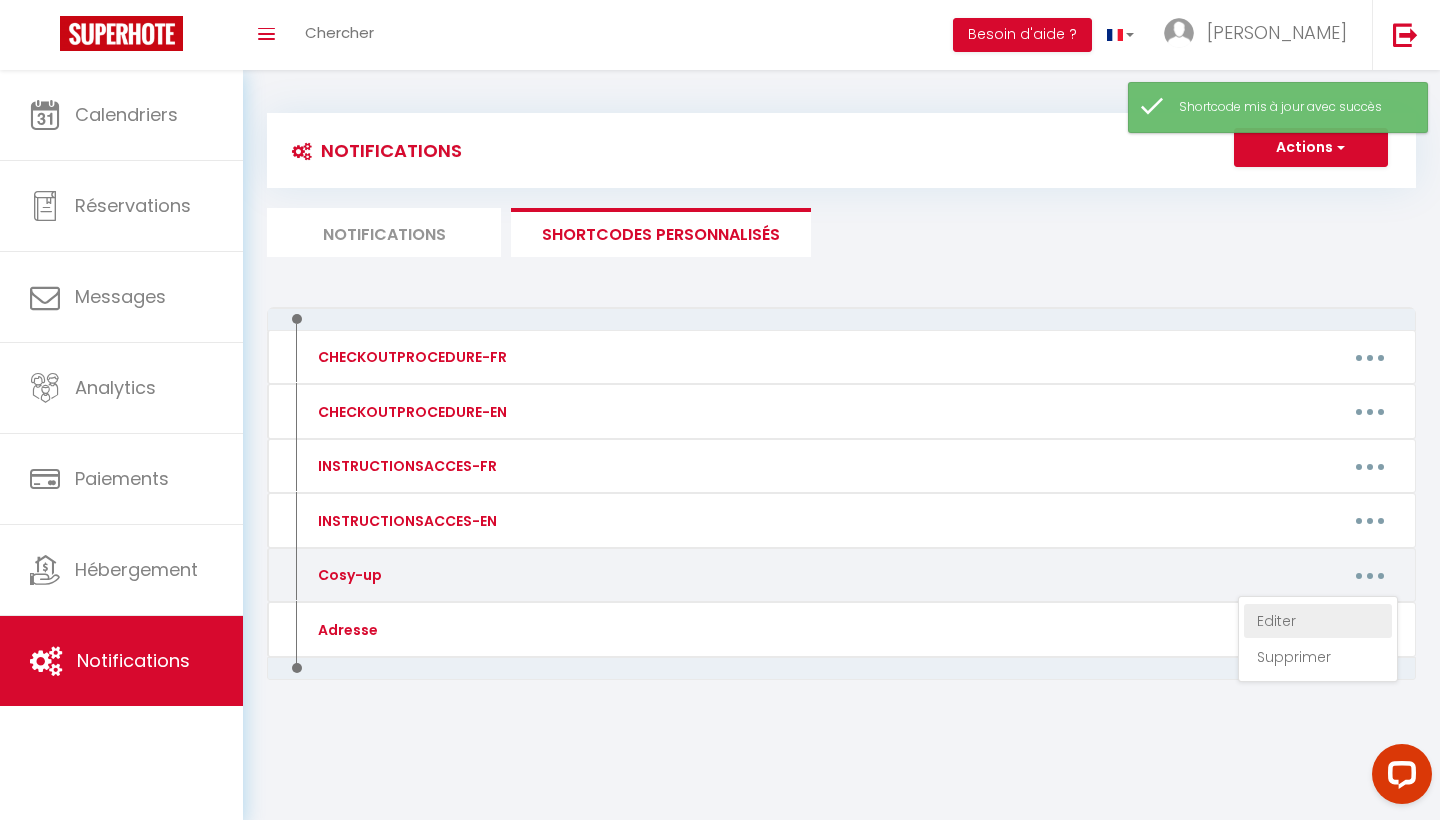 click on "Editer" at bounding box center [1318, 621] 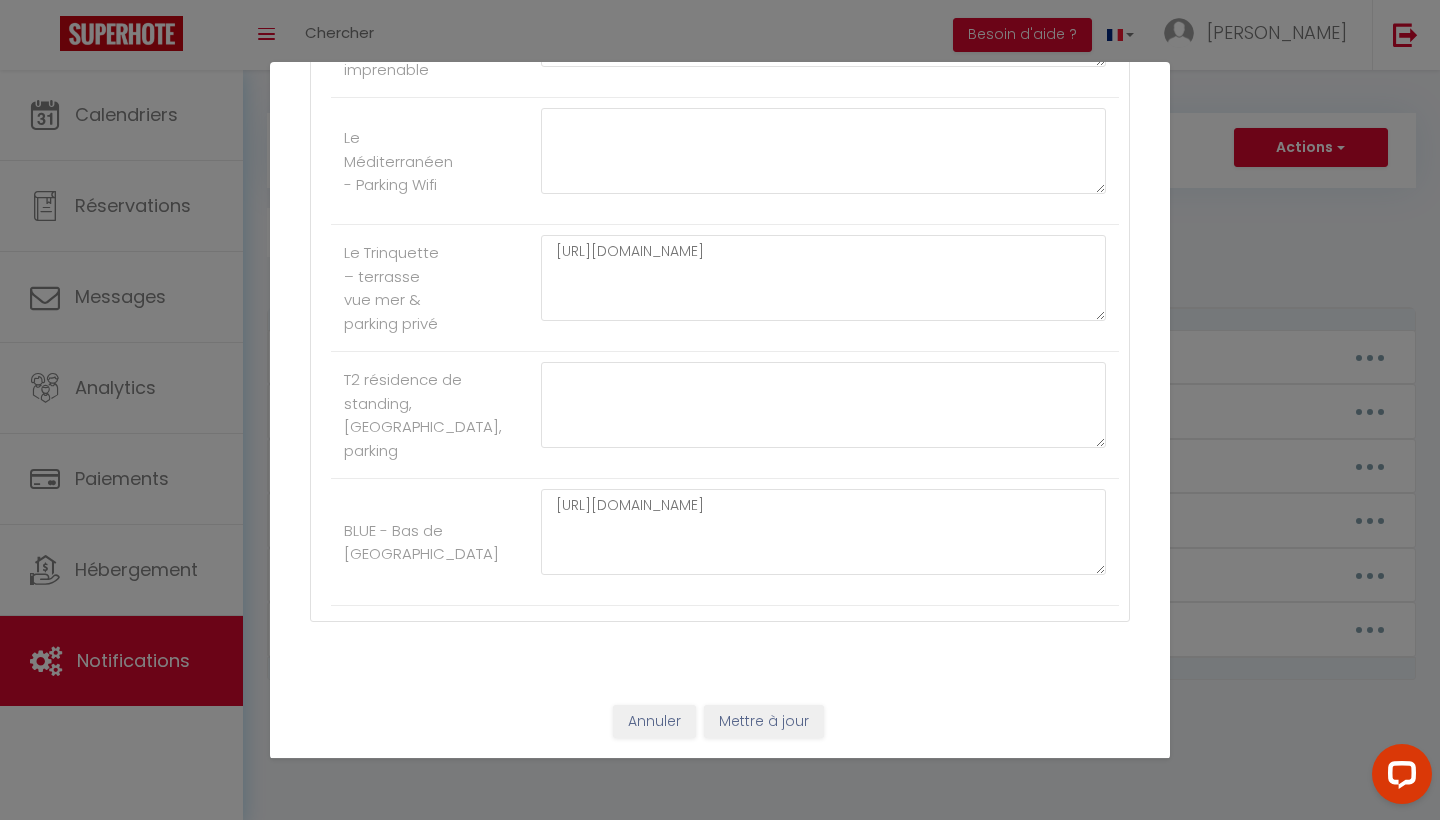 scroll, scrollTop: 4793, scrollLeft: 0, axis: vertical 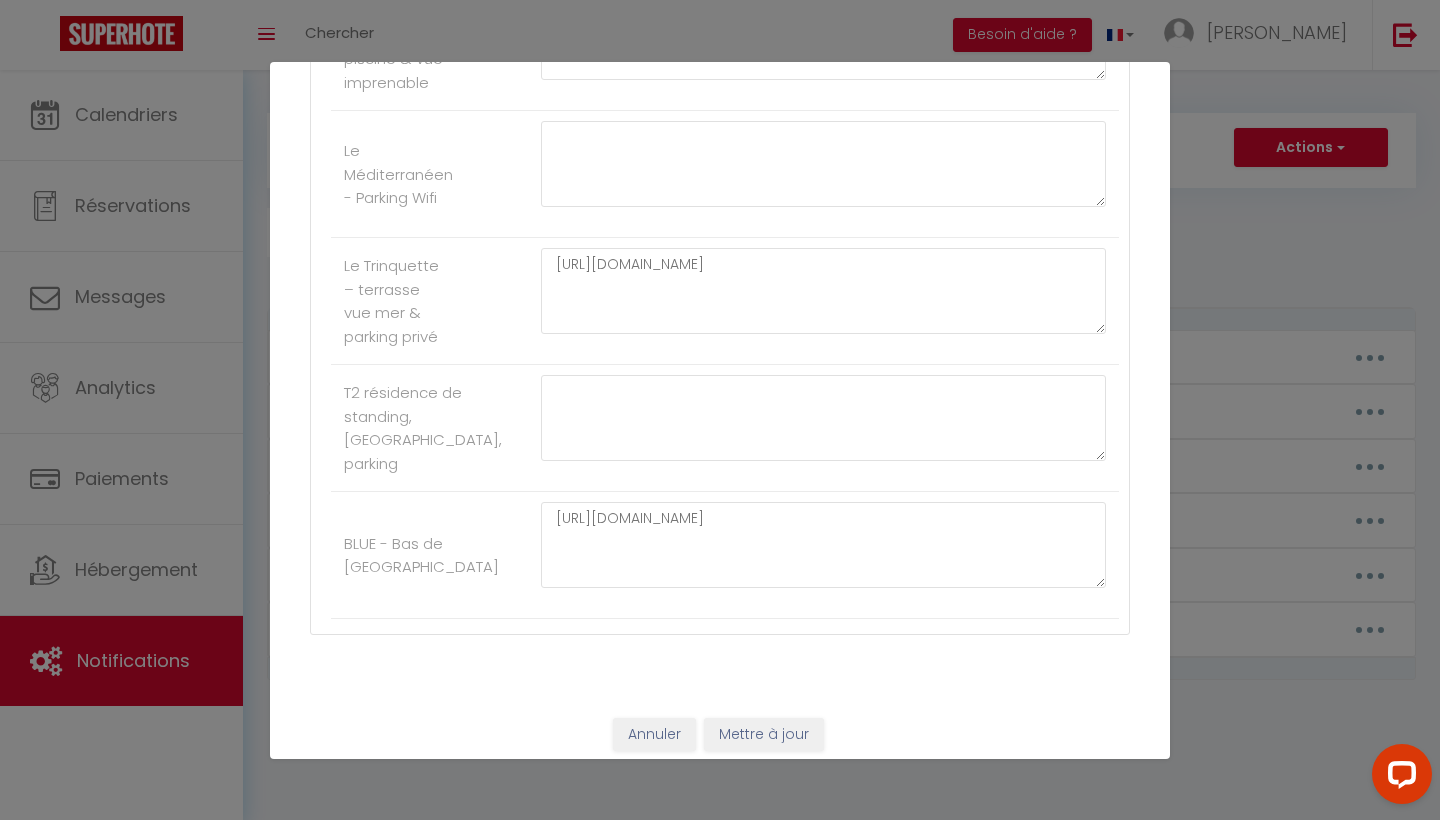 click at bounding box center (823, -4100) 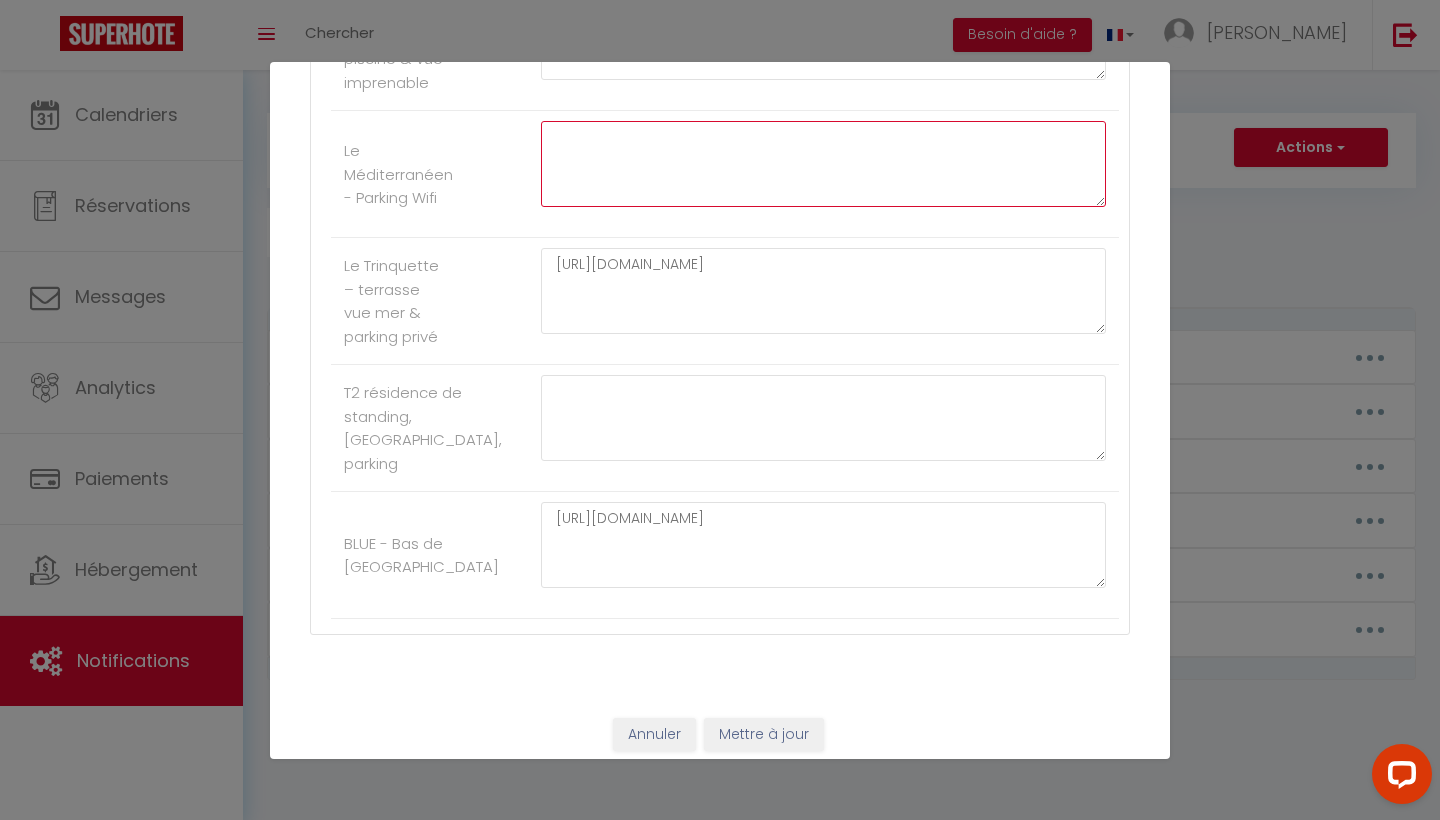 click at bounding box center [823, -4110] 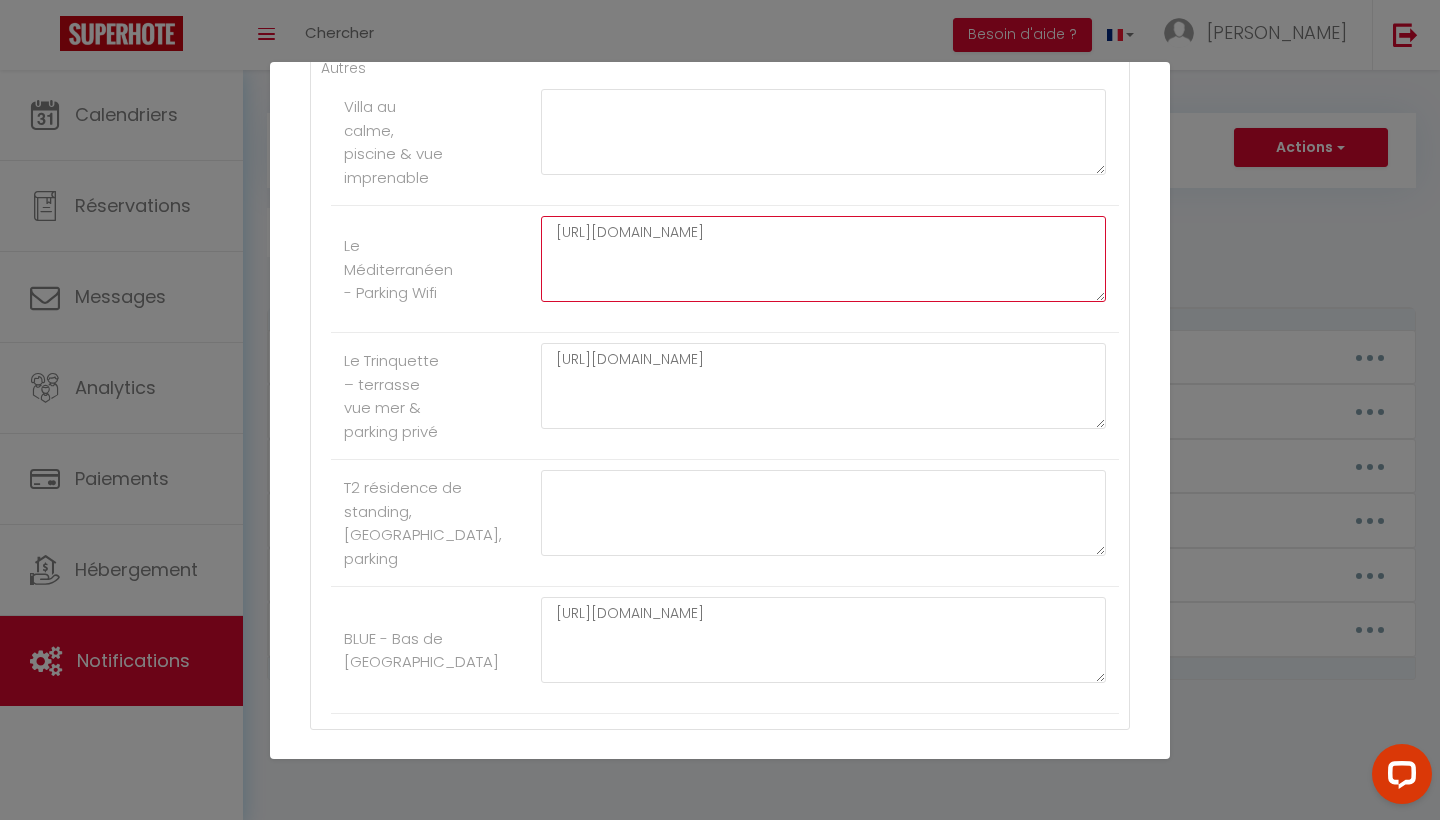 scroll, scrollTop: 4677, scrollLeft: 0, axis: vertical 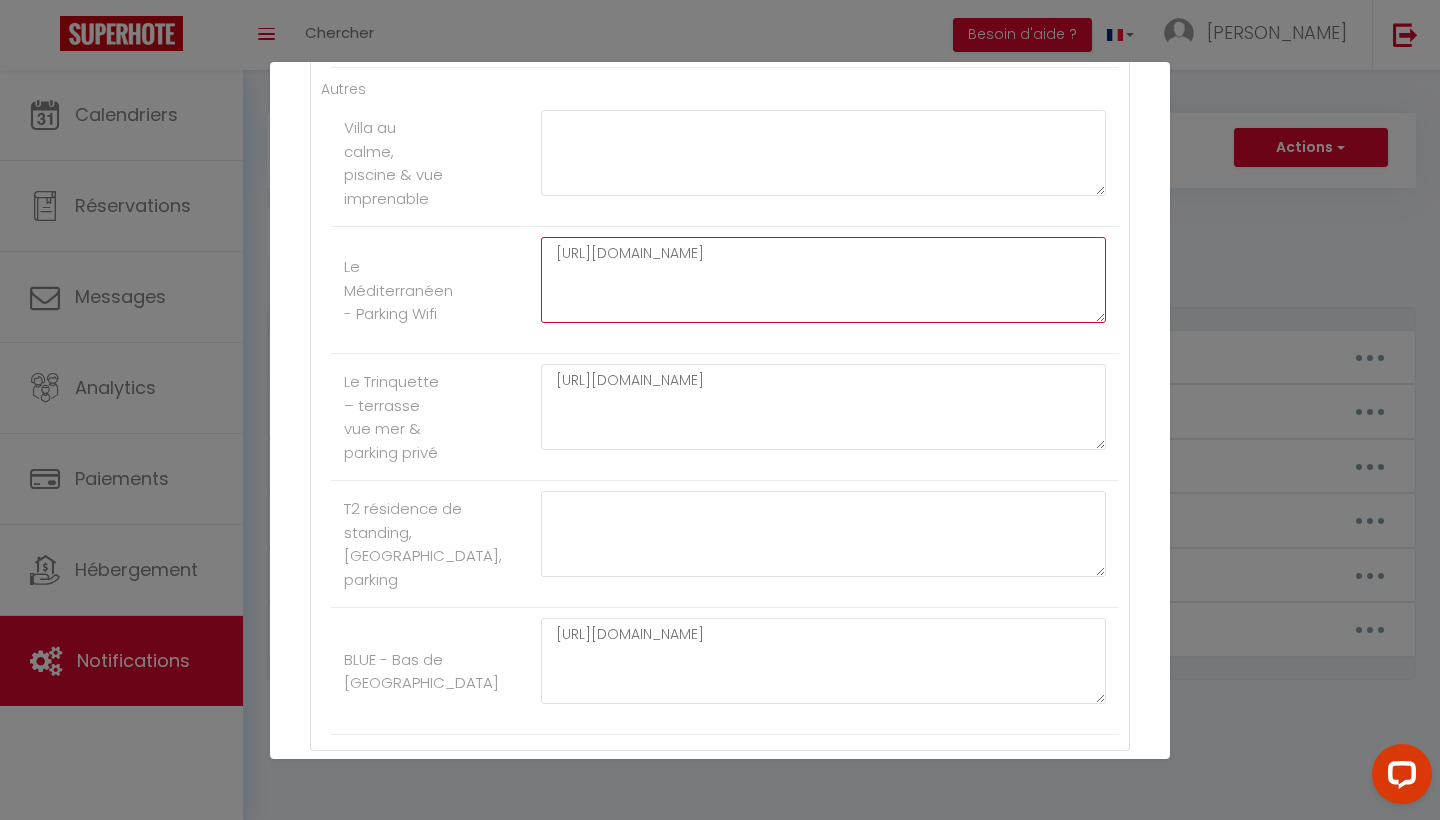type on "[URL][DOMAIN_NAME]" 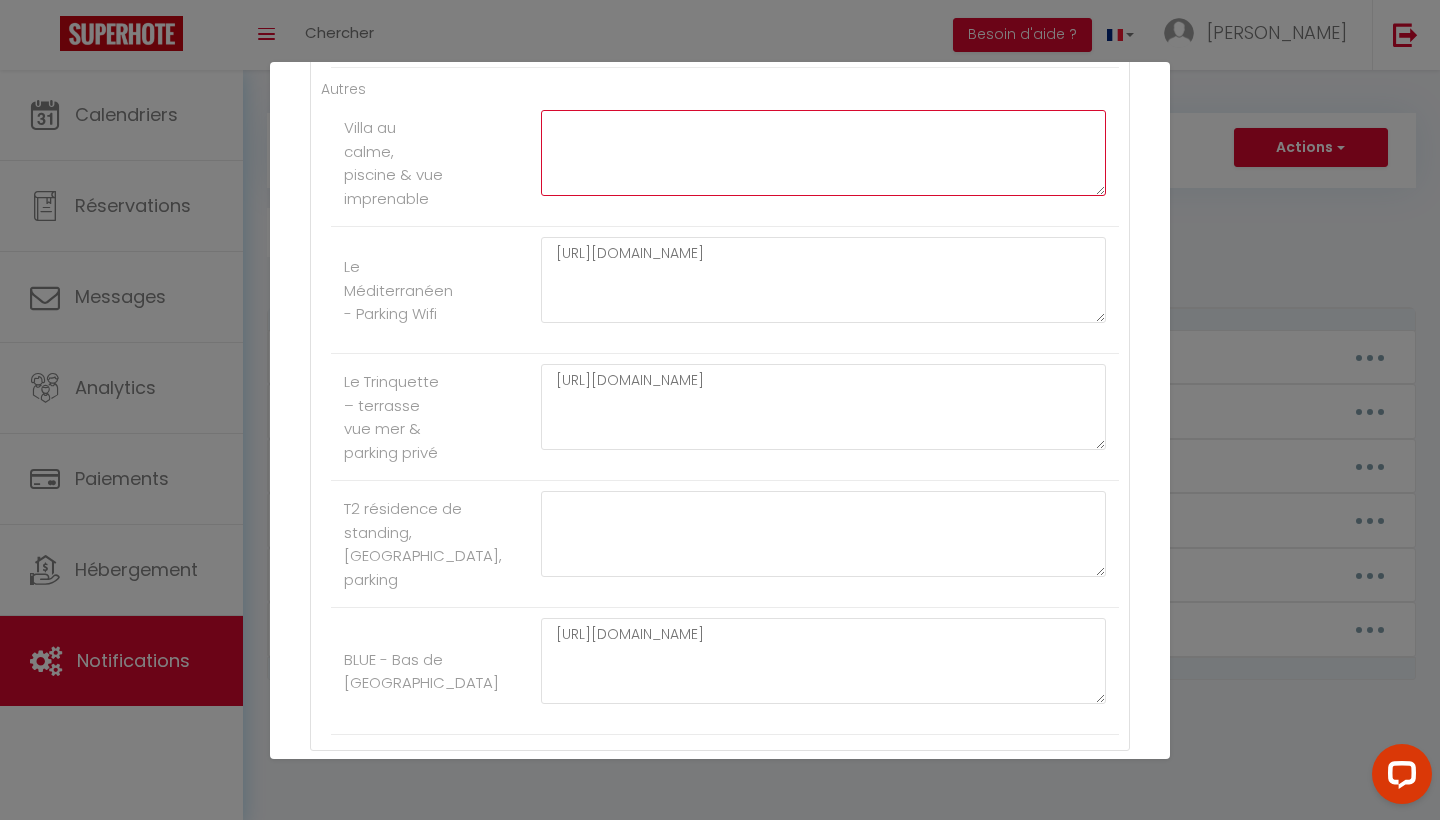 click at bounding box center [823, -4121] 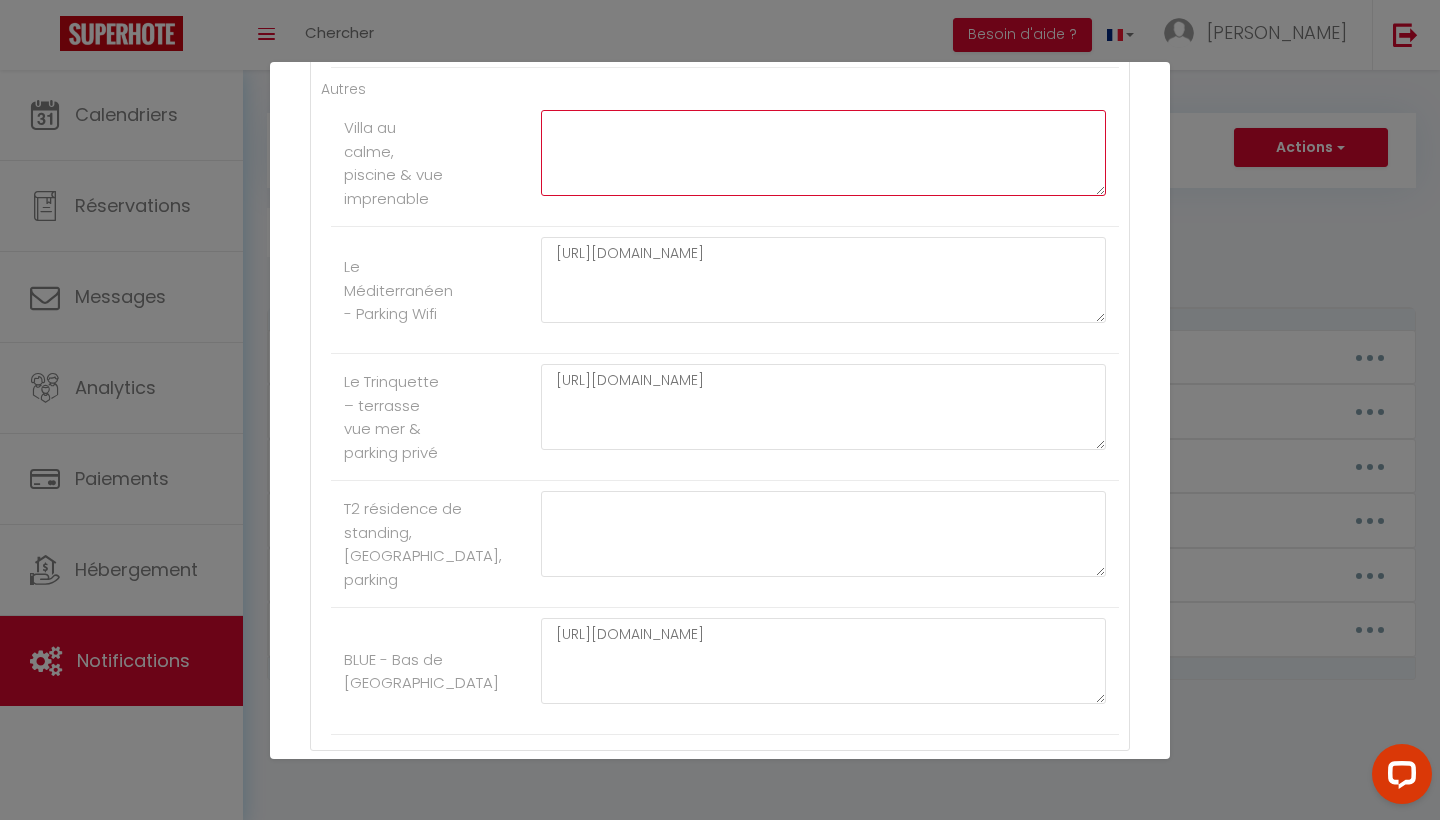 paste on "[URL][DOMAIN_NAME]" 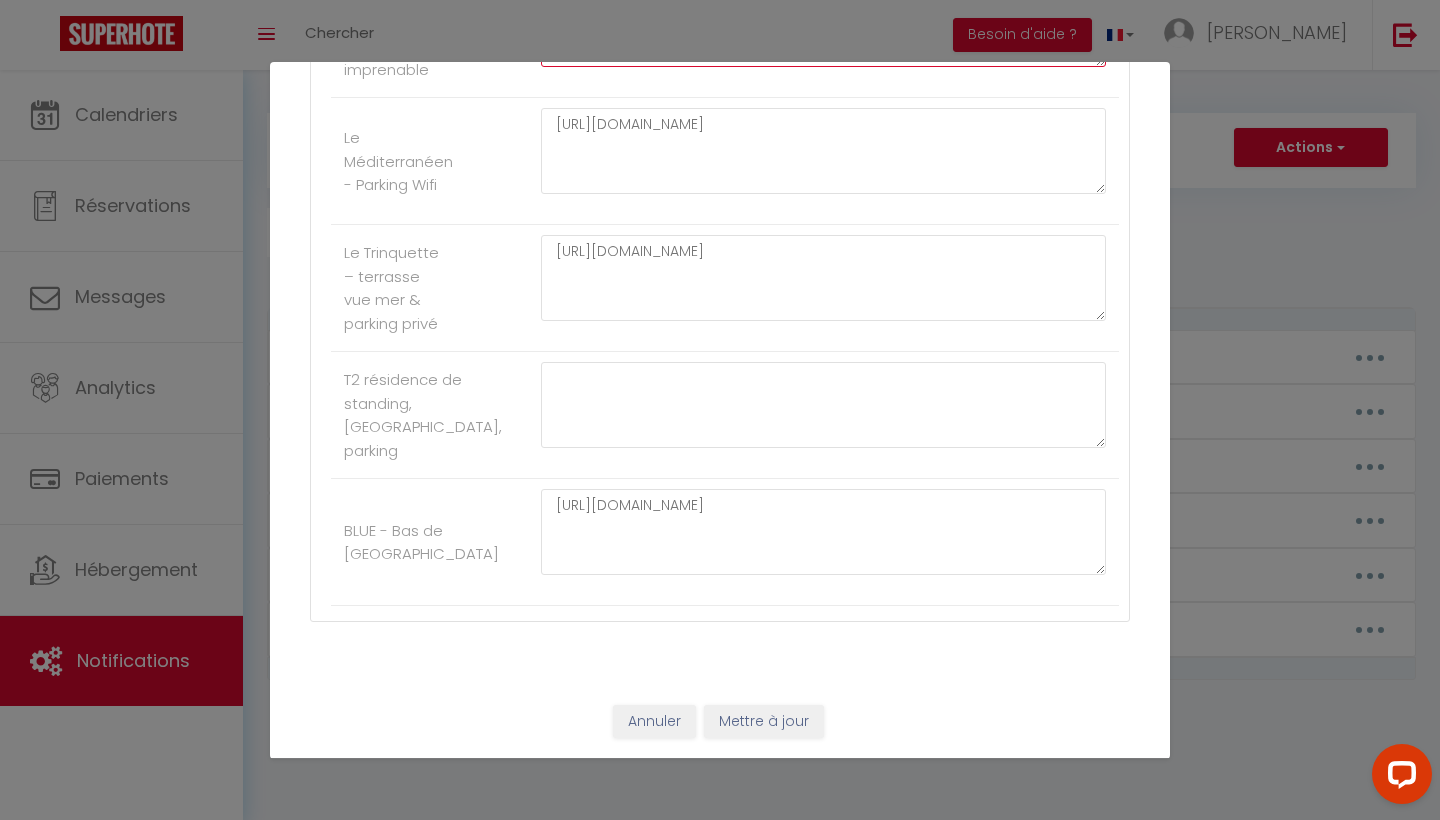 scroll, scrollTop: 4867, scrollLeft: 0, axis: vertical 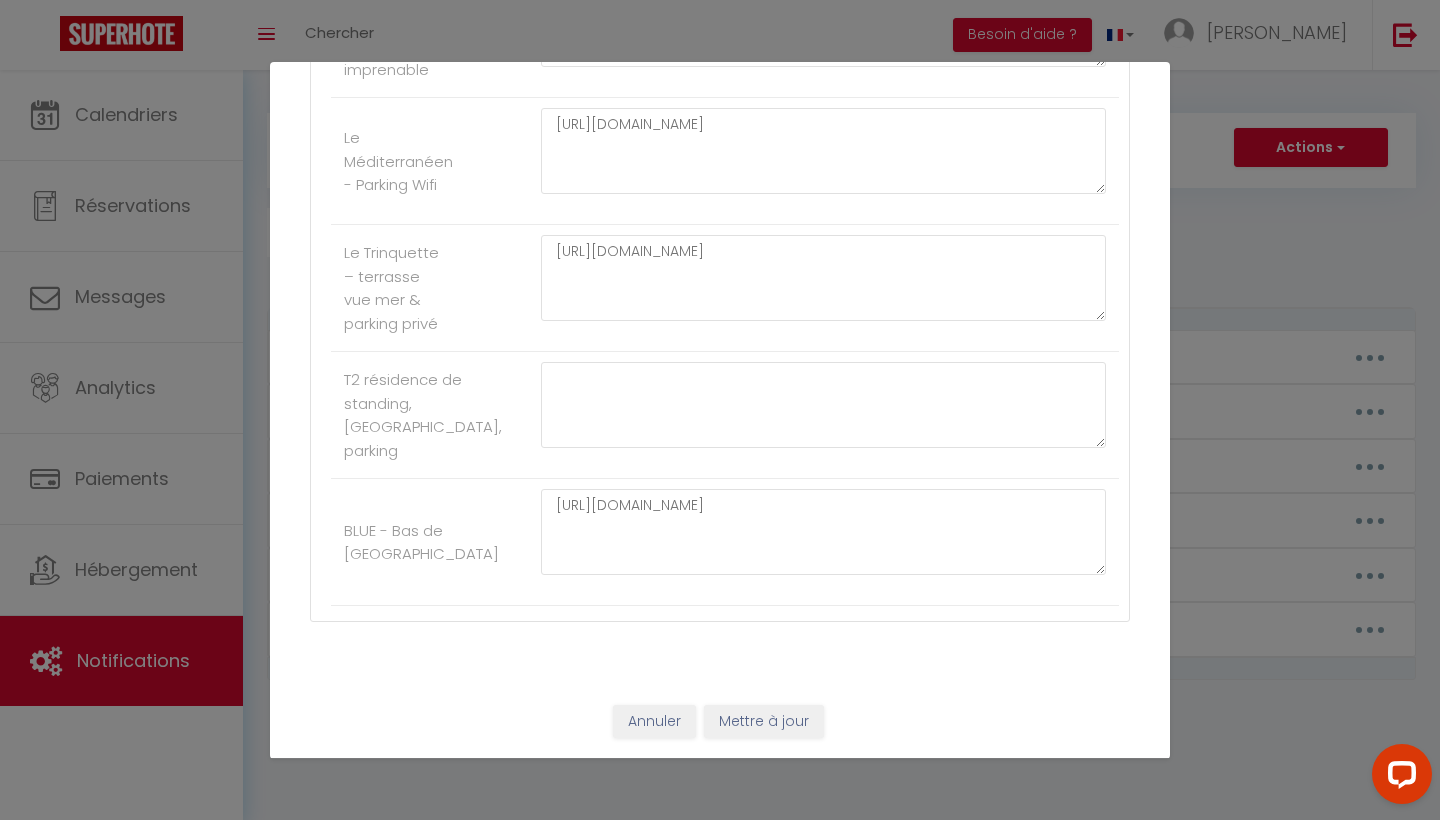 click on "Mettre à jour" at bounding box center [764, 722] 